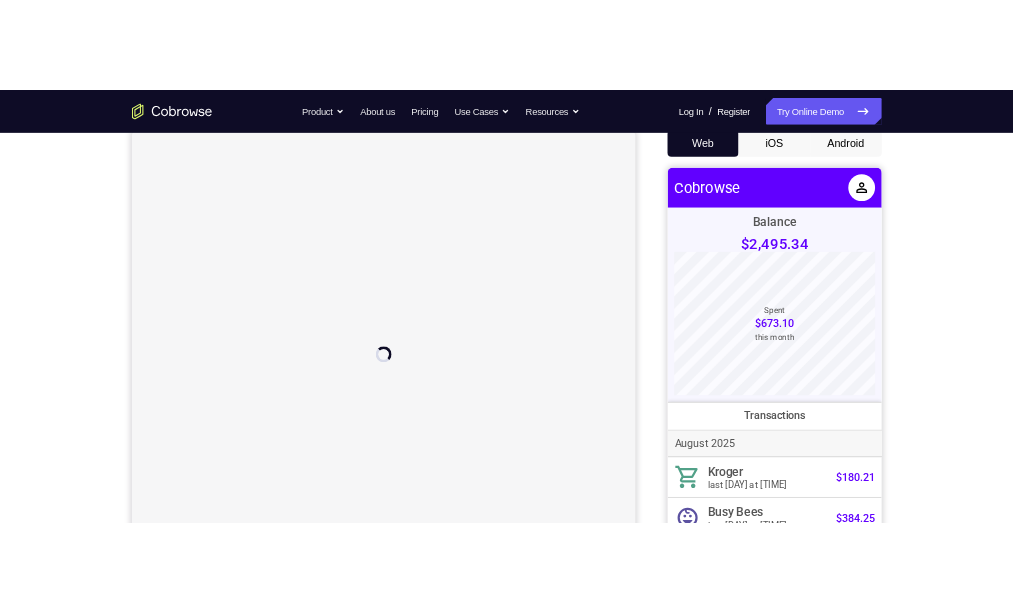 scroll, scrollTop: 0, scrollLeft: 0, axis: both 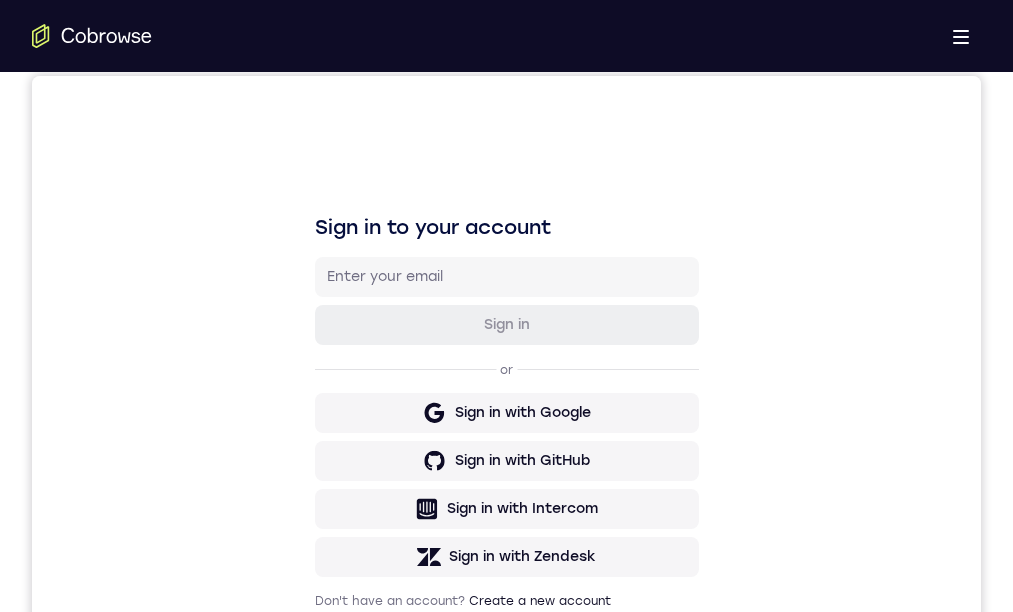 click on "Android" at bounding box center [613, 882] 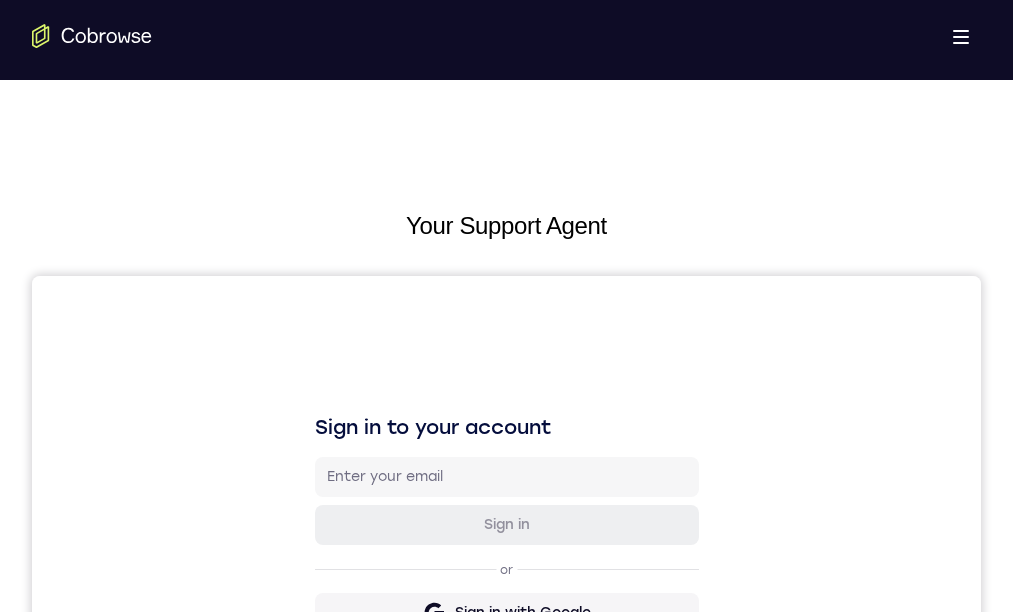 scroll, scrollTop: 200, scrollLeft: 0, axis: vertical 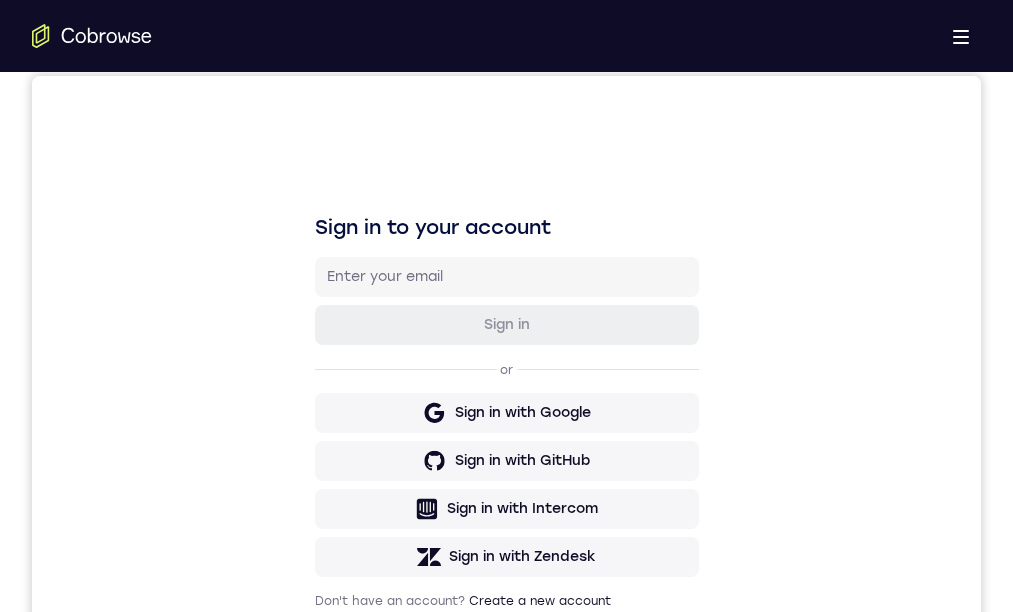 click on "Tap to Start" at bounding box center (505, 1228) 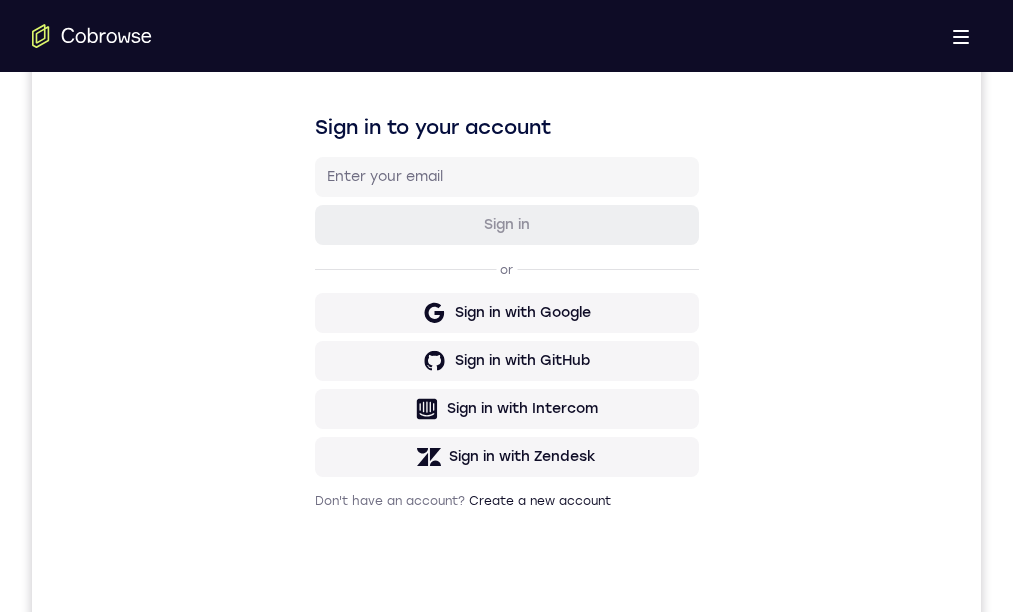 click at bounding box center (505, 1128) 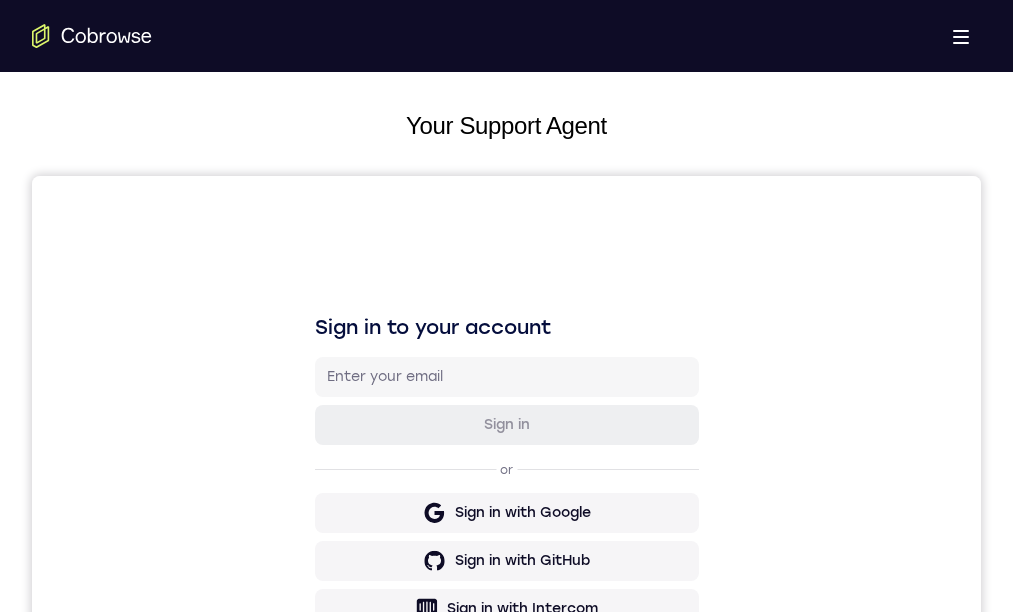 scroll, scrollTop: 200, scrollLeft: 0, axis: vertical 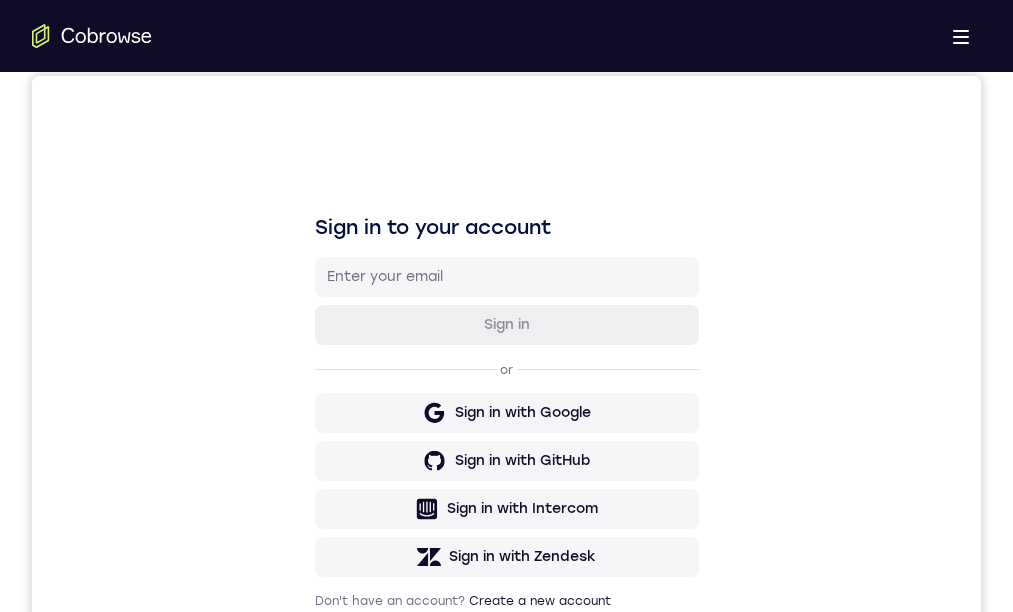 click at bounding box center (505, 1228) 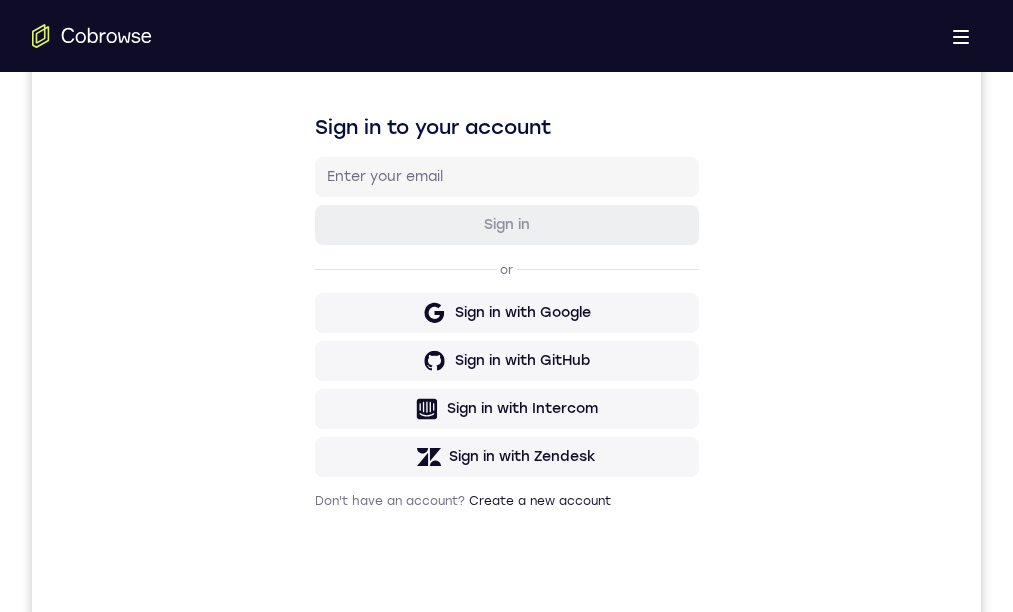 drag, startPoint x: 516, startPoint y: 1323, endPoint x: 548, endPoint y: 1186, distance: 140.68759 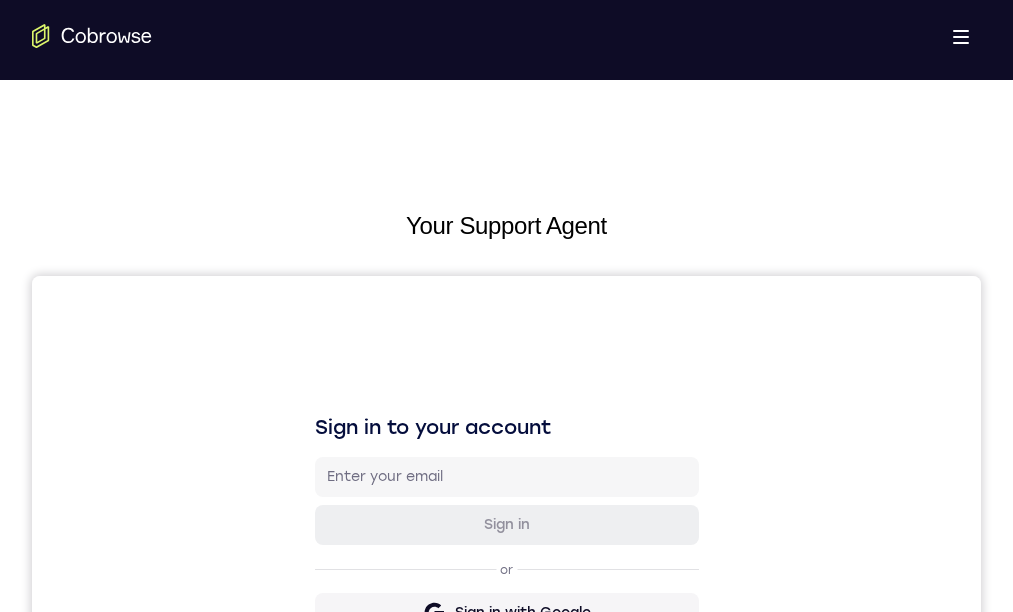 scroll, scrollTop: 400, scrollLeft: 0, axis: vertical 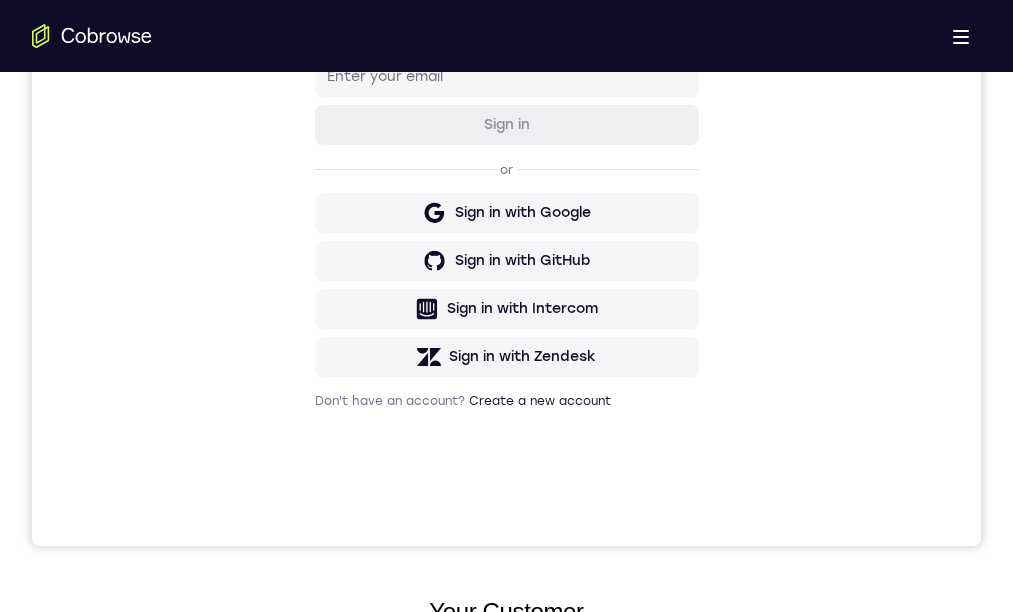 click at bounding box center (505, 1028) 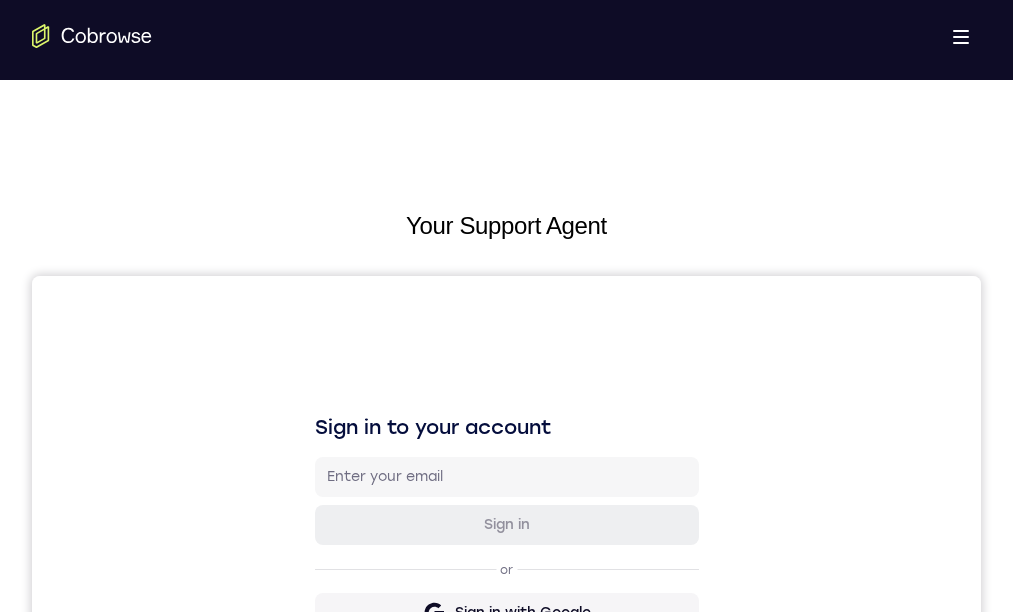 click on "Tap to Start" at bounding box center (505, 1428) 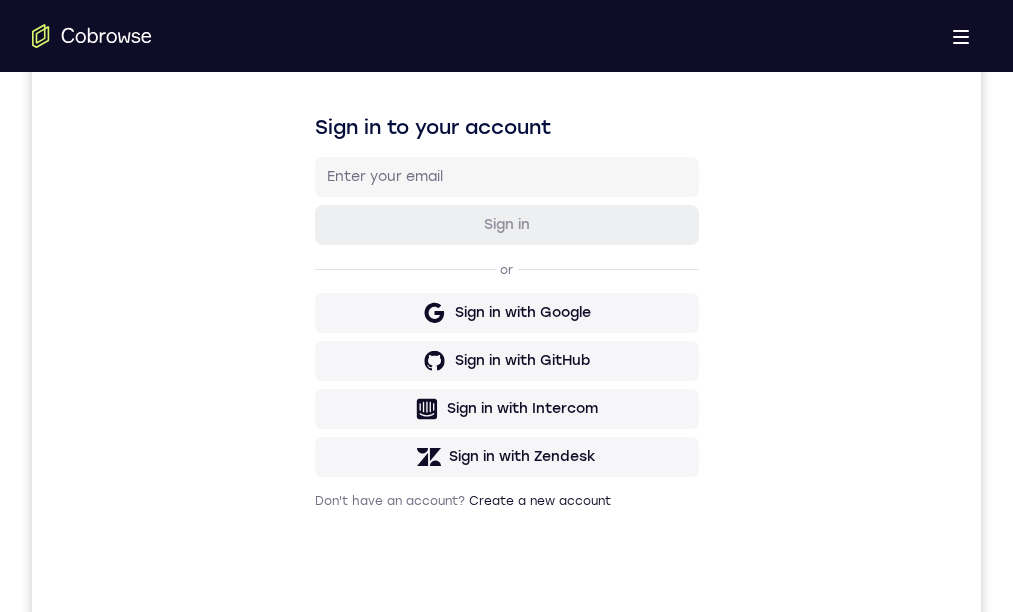 click 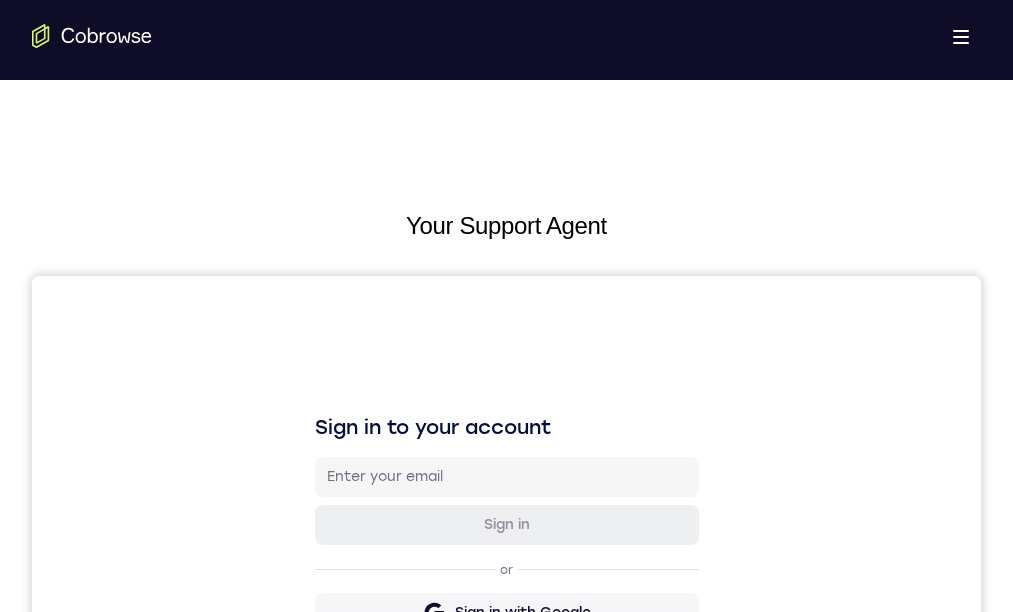 click on "Tap to Start" at bounding box center (505, 1428) 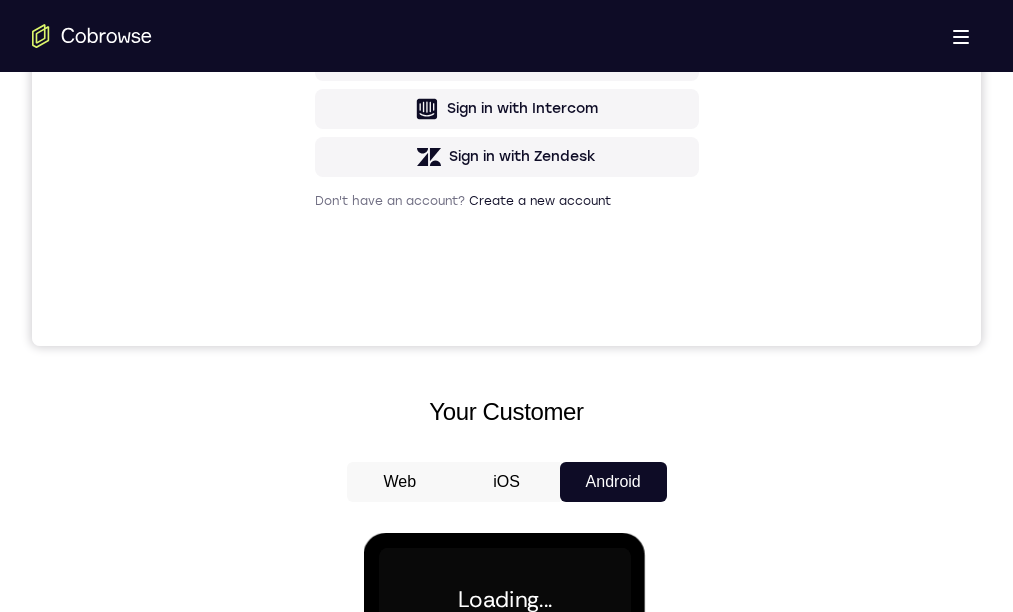 click 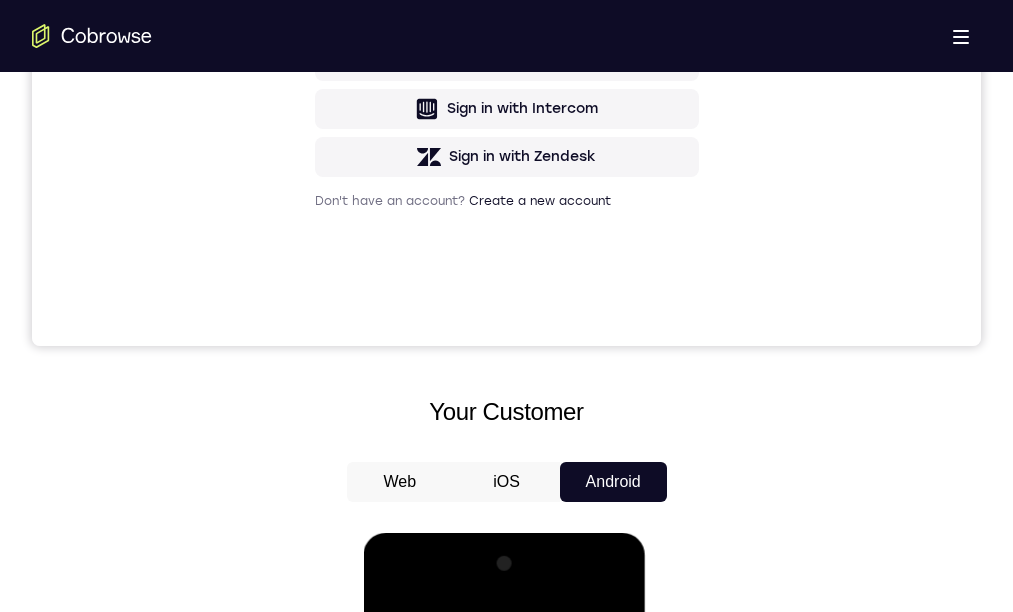 scroll, scrollTop: 400, scrollLeft: 0, axis: vertical 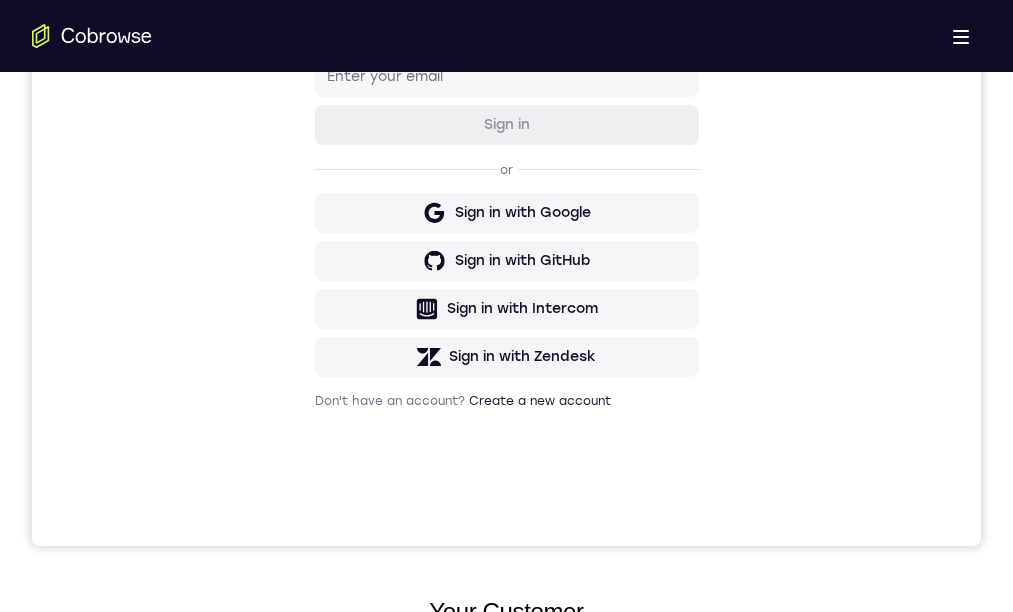 click at bounding box center (505, 1028) 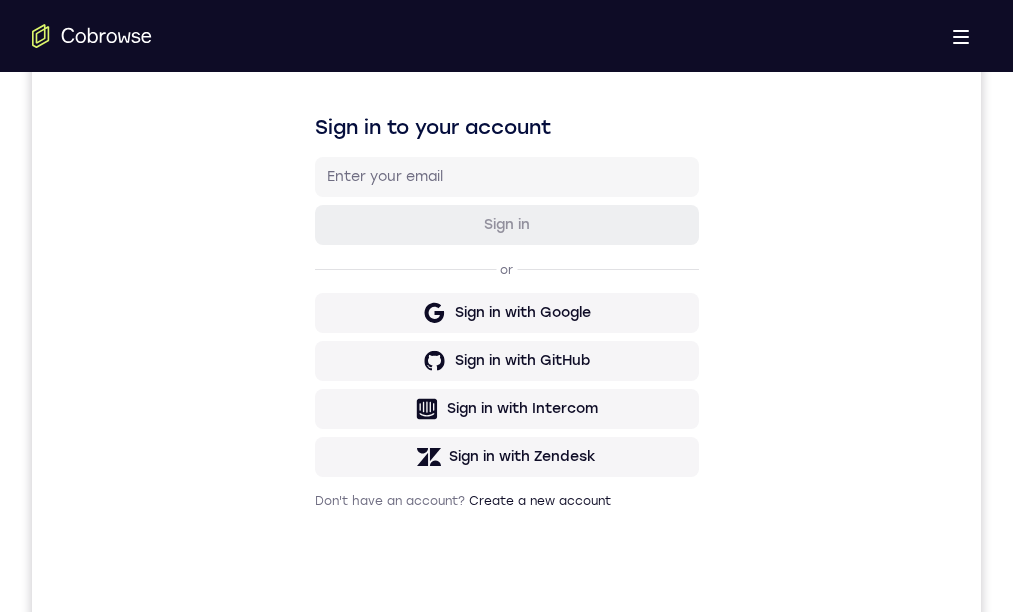 click at bounding box center (505, 1128) 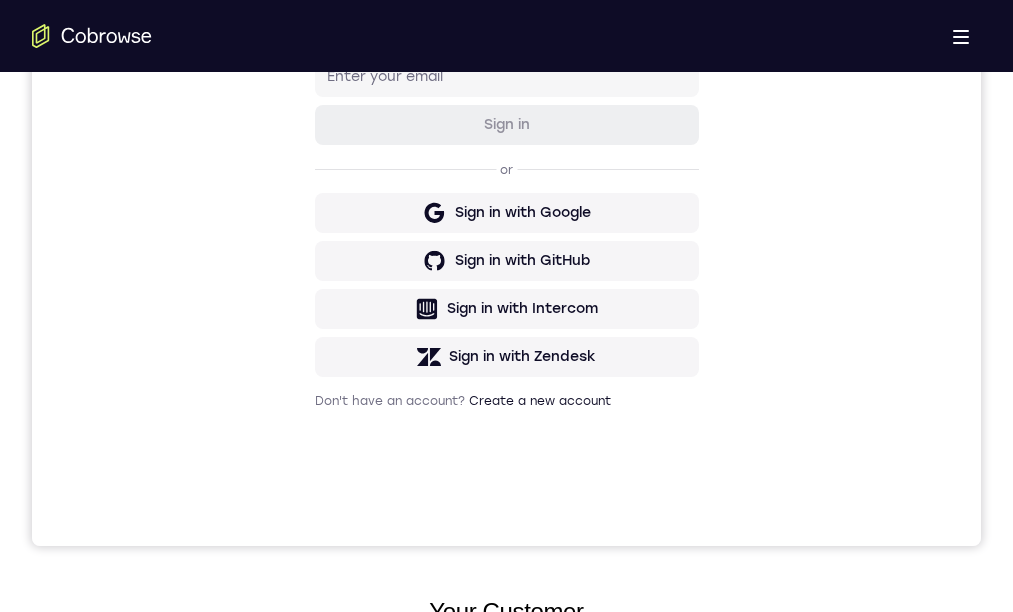 click at bounding box center (505, 1028) 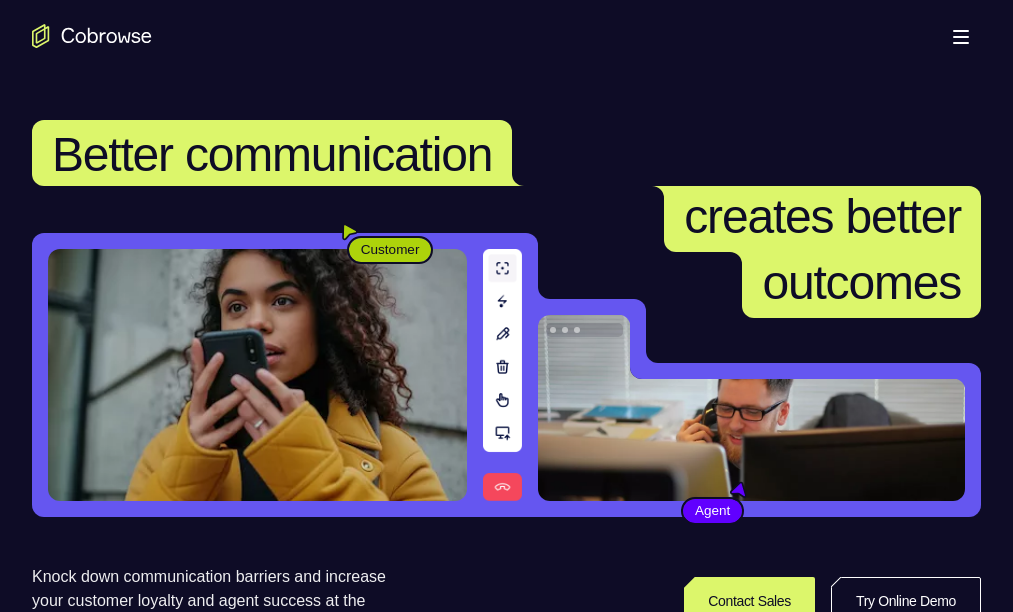 scroll, scrollTop: 200, scrollLeft: 0, axis: vertical 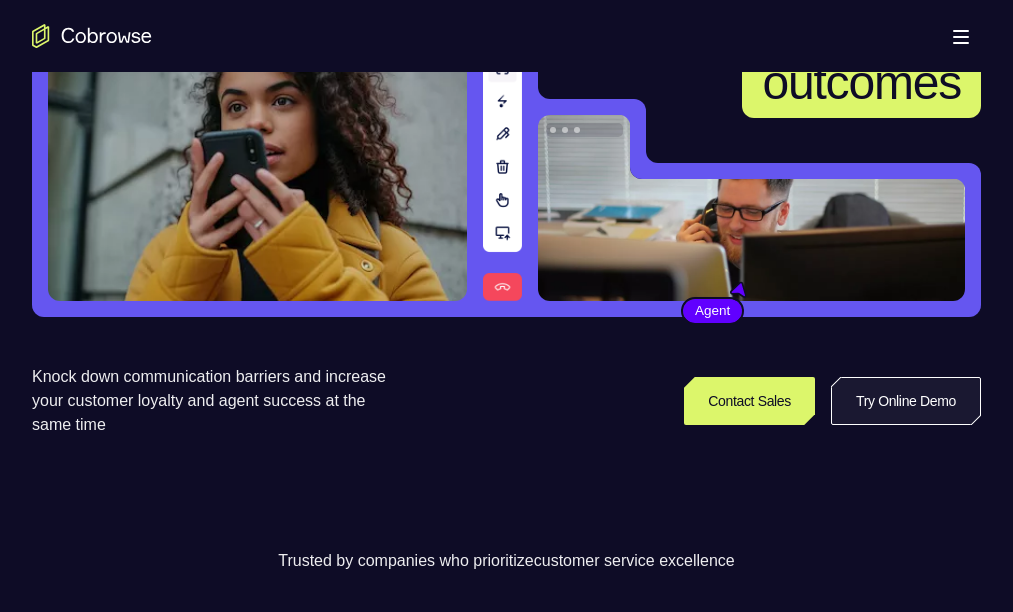click on "Try Online Demo" at bounding box center [906, 401] 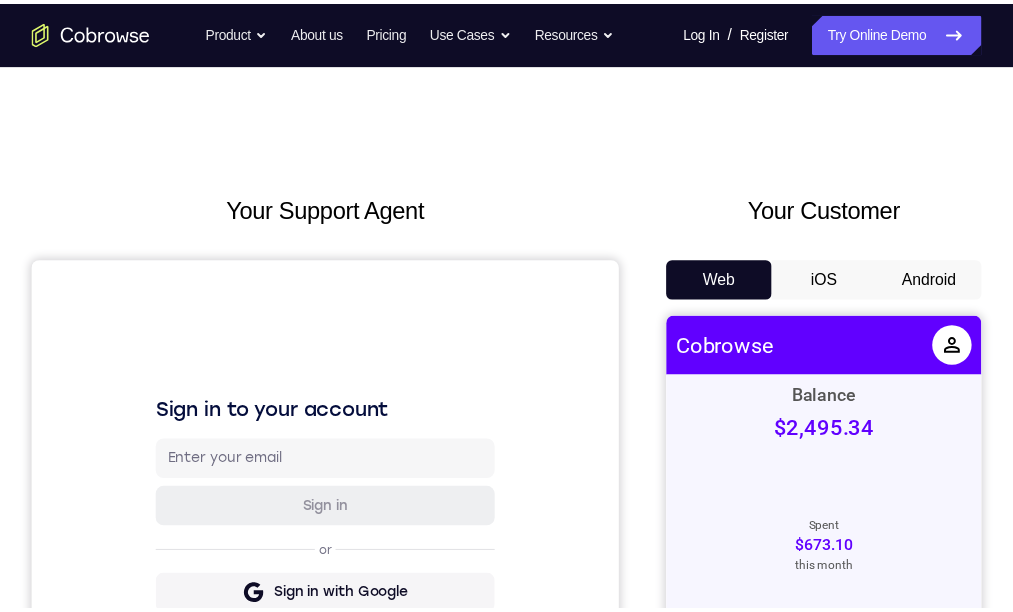 scroll, scrollTop: 0, scrollLeft: 0, axis: both 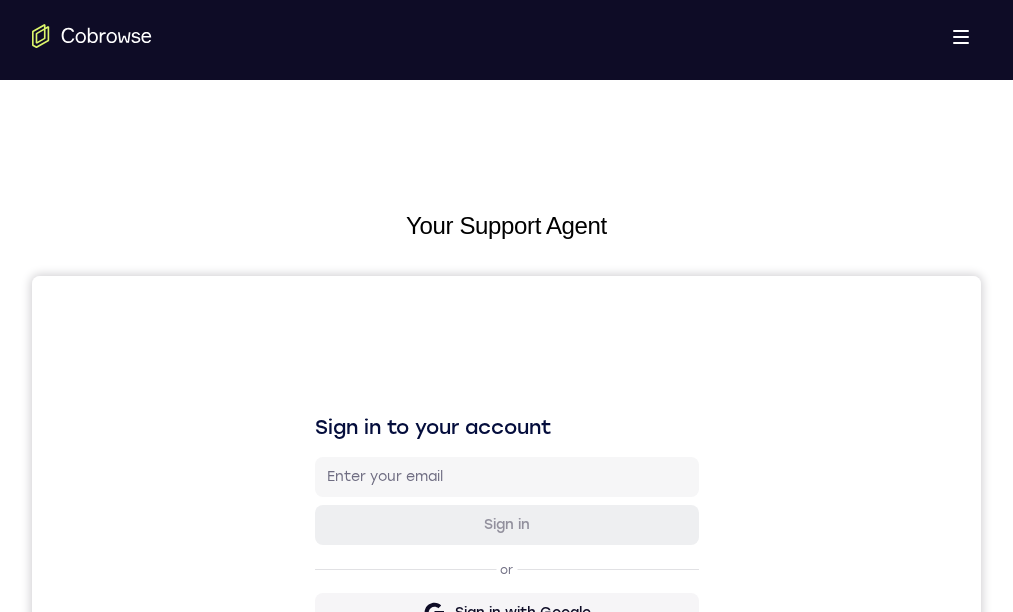 click on "Android" at bounding box center [613, 1082] 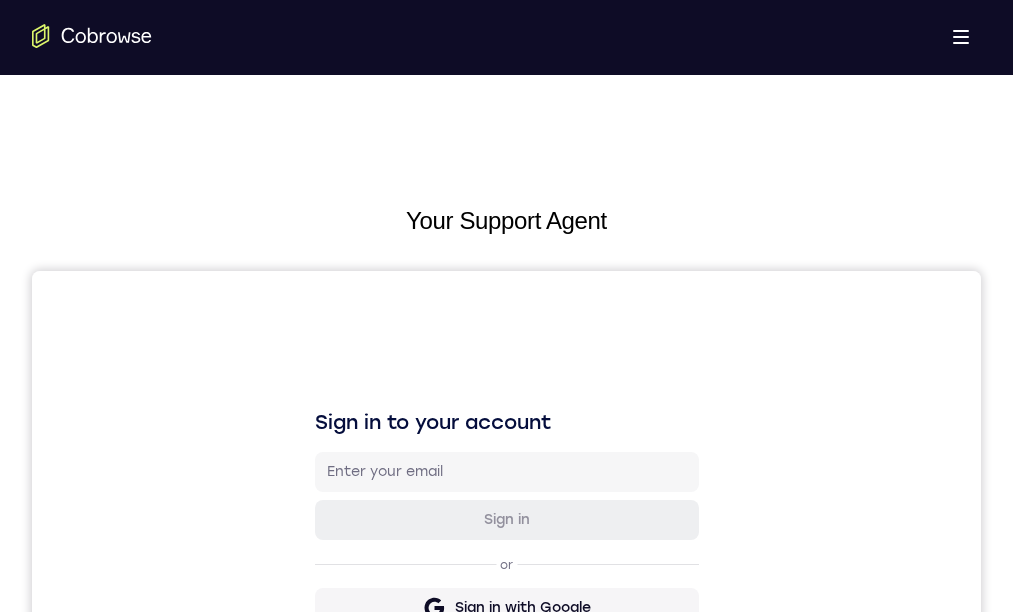 scroll, scrollTop: 400, scrollLeft: 0, axis: vertical 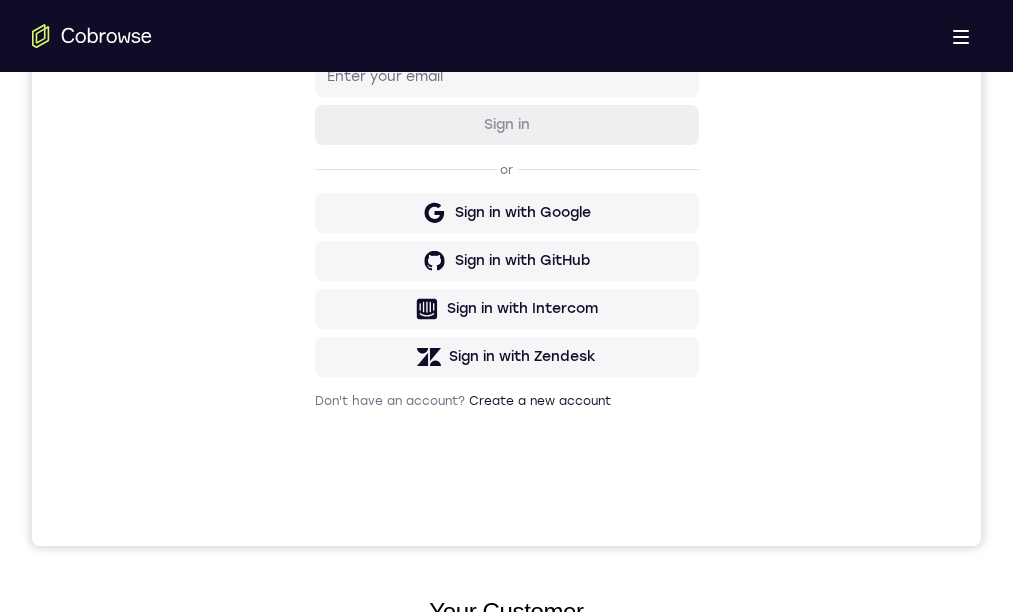 click at bounding box center [505, 1028] 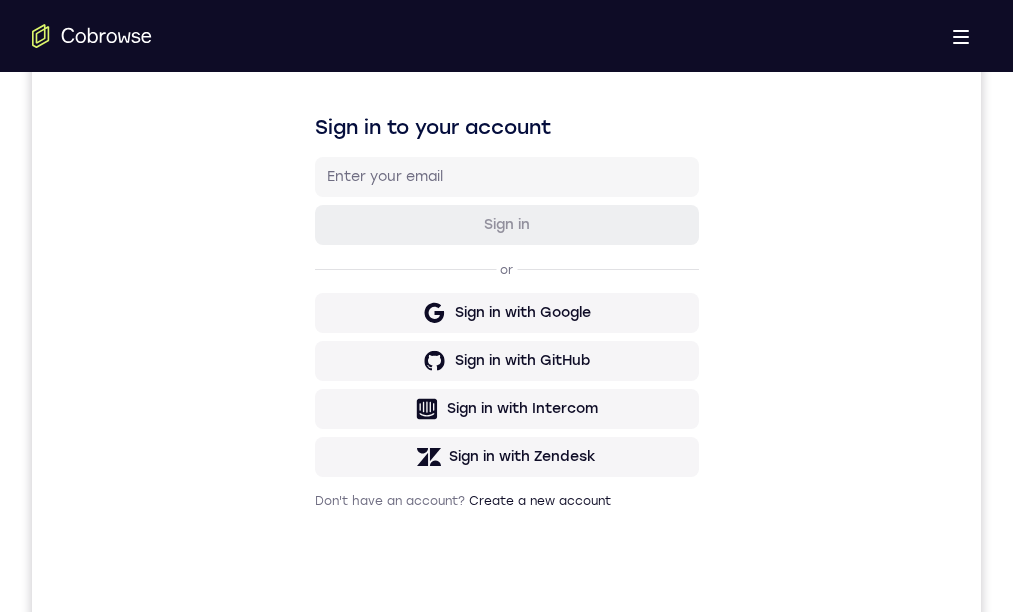 click at bounding box center [505, 1128] 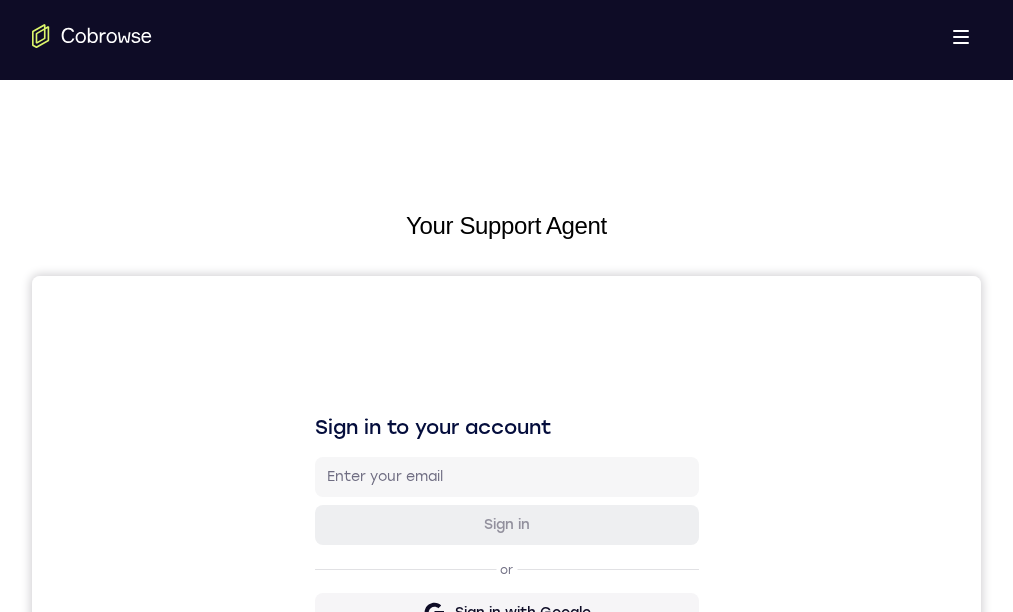 click at bounding box center [505, 1428] 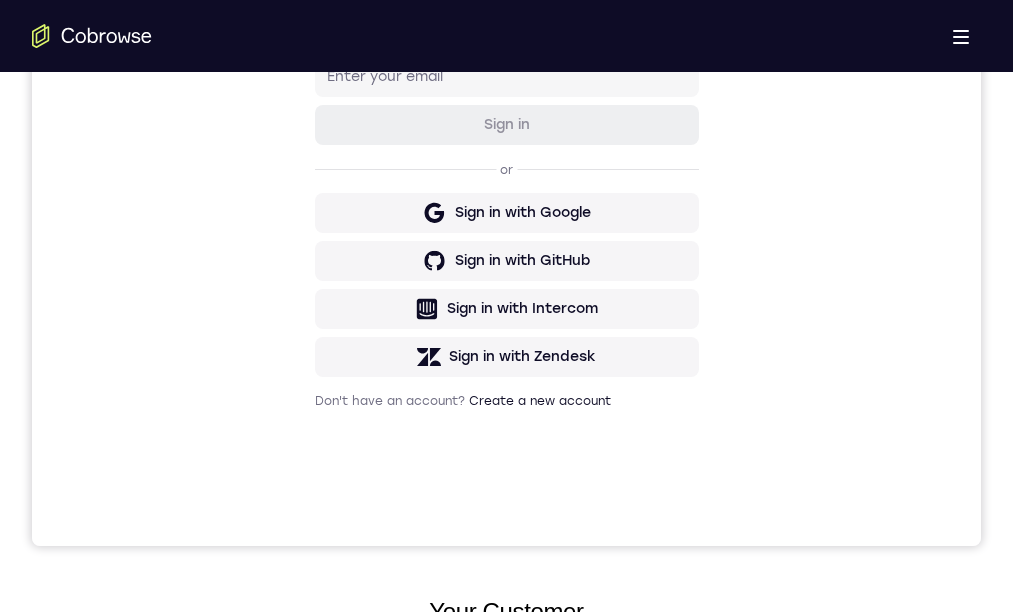 click at bounding box center [505, 1028] 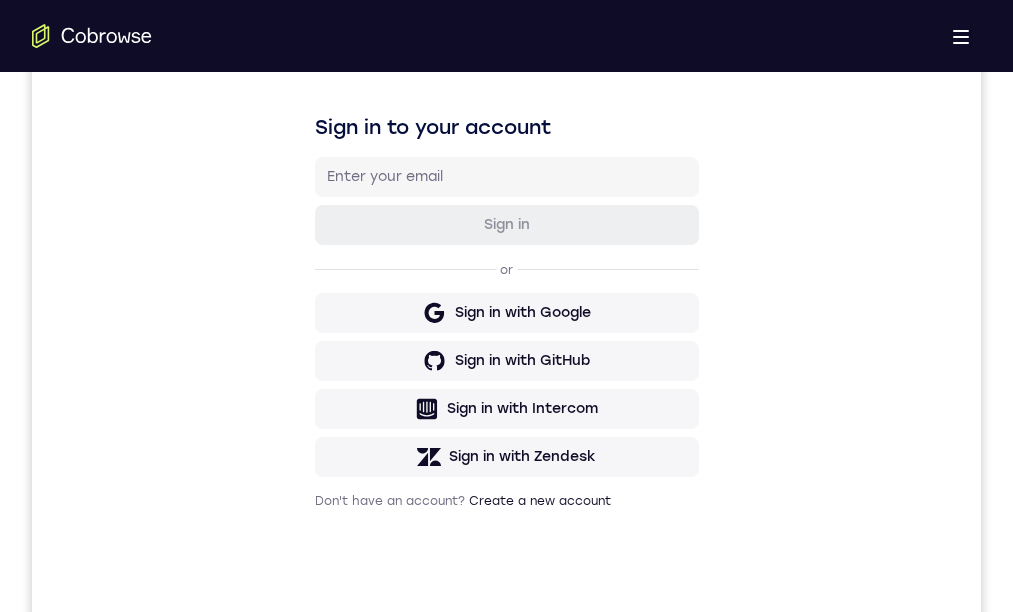 click at bounding box center [505, 1128] 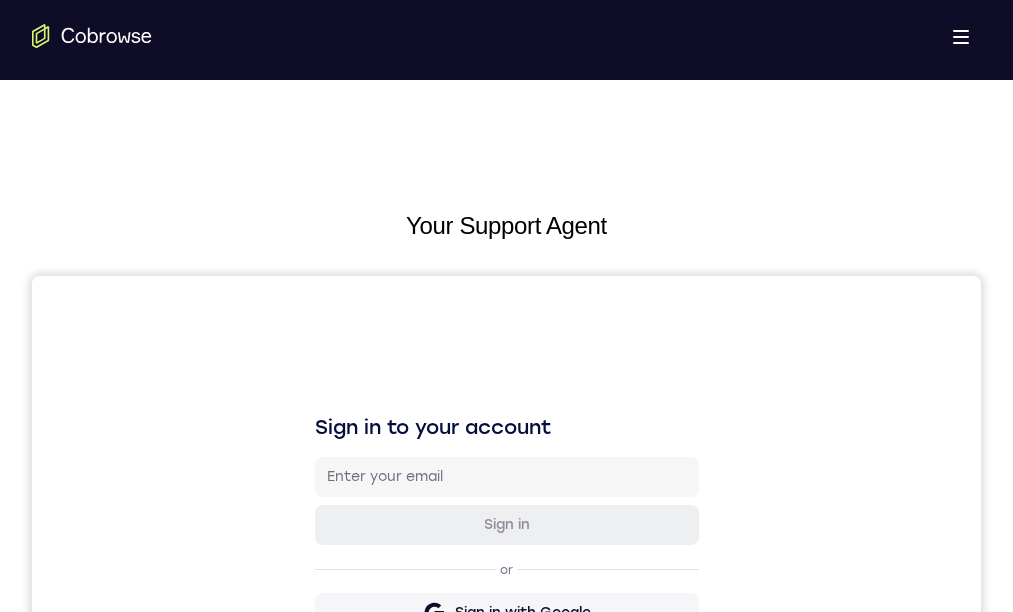 click on "Tap to Start" at bounding box center [505, 1428] 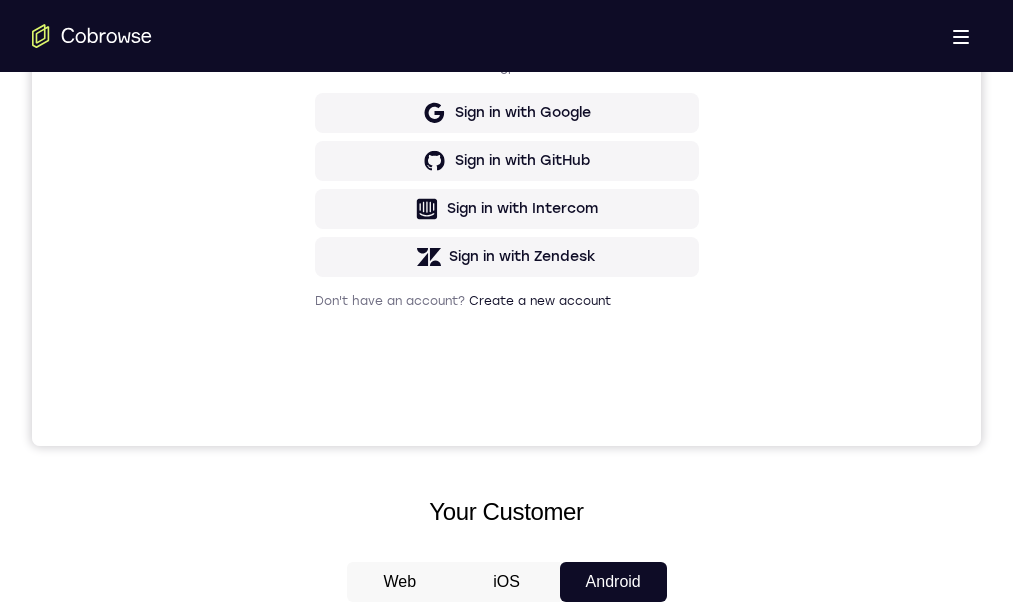 click 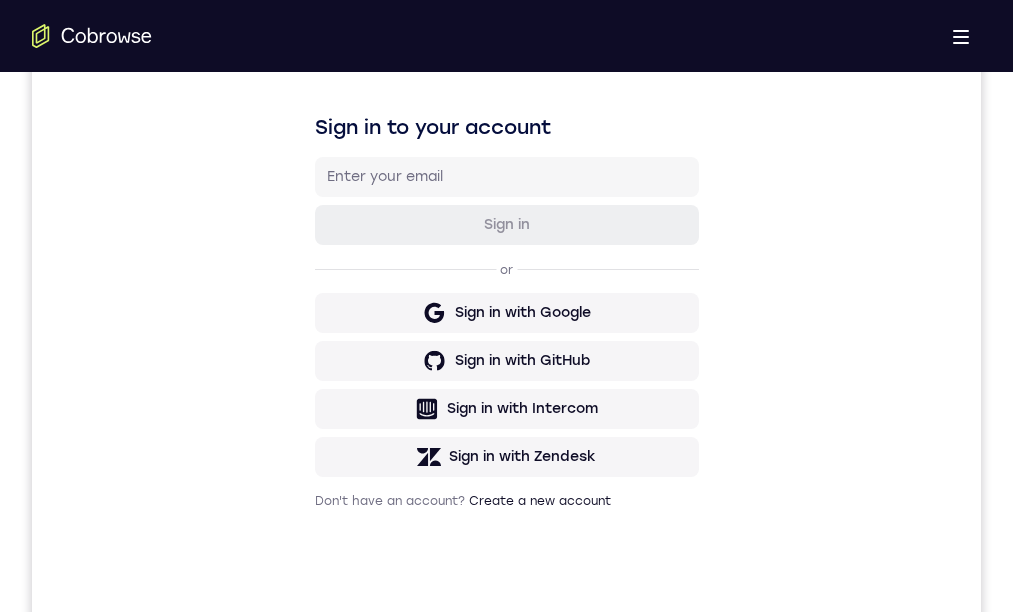 scroll, scrollTop: 400, scrollLeft: 0, axis: vertical 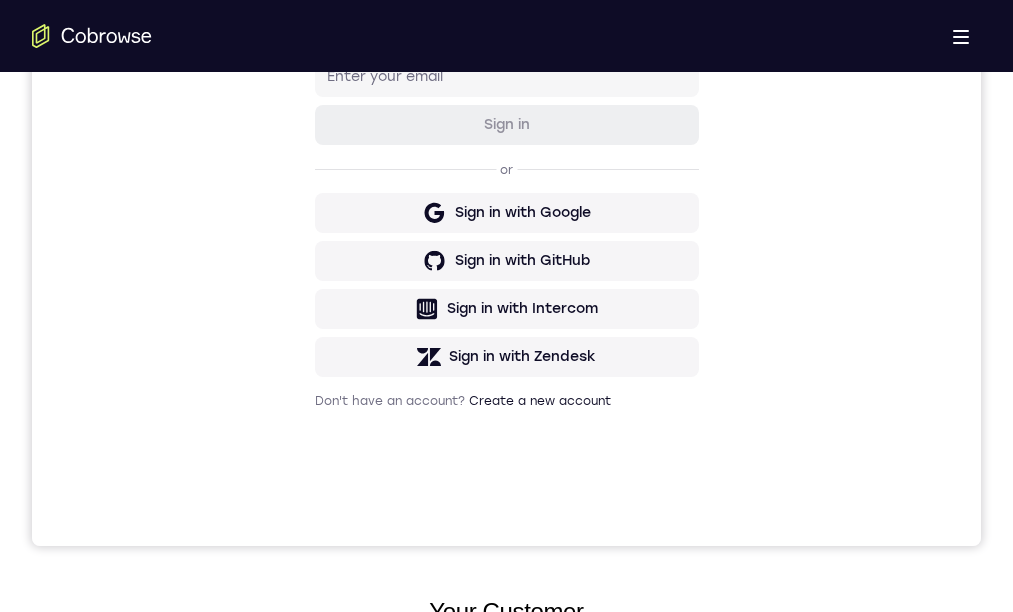 click at bounding box center (505, 1028) 